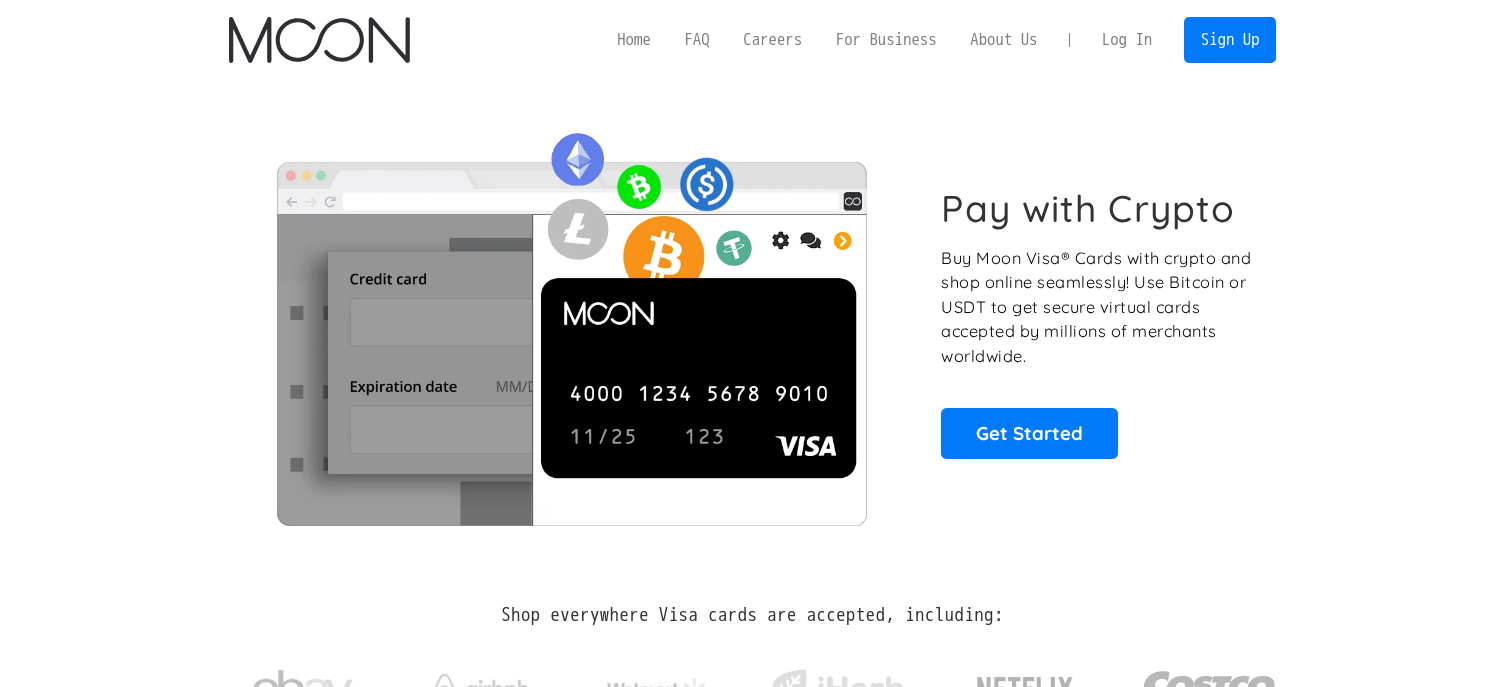 scroll, scrollTop: 0, scrollLeft: 0, axis: both 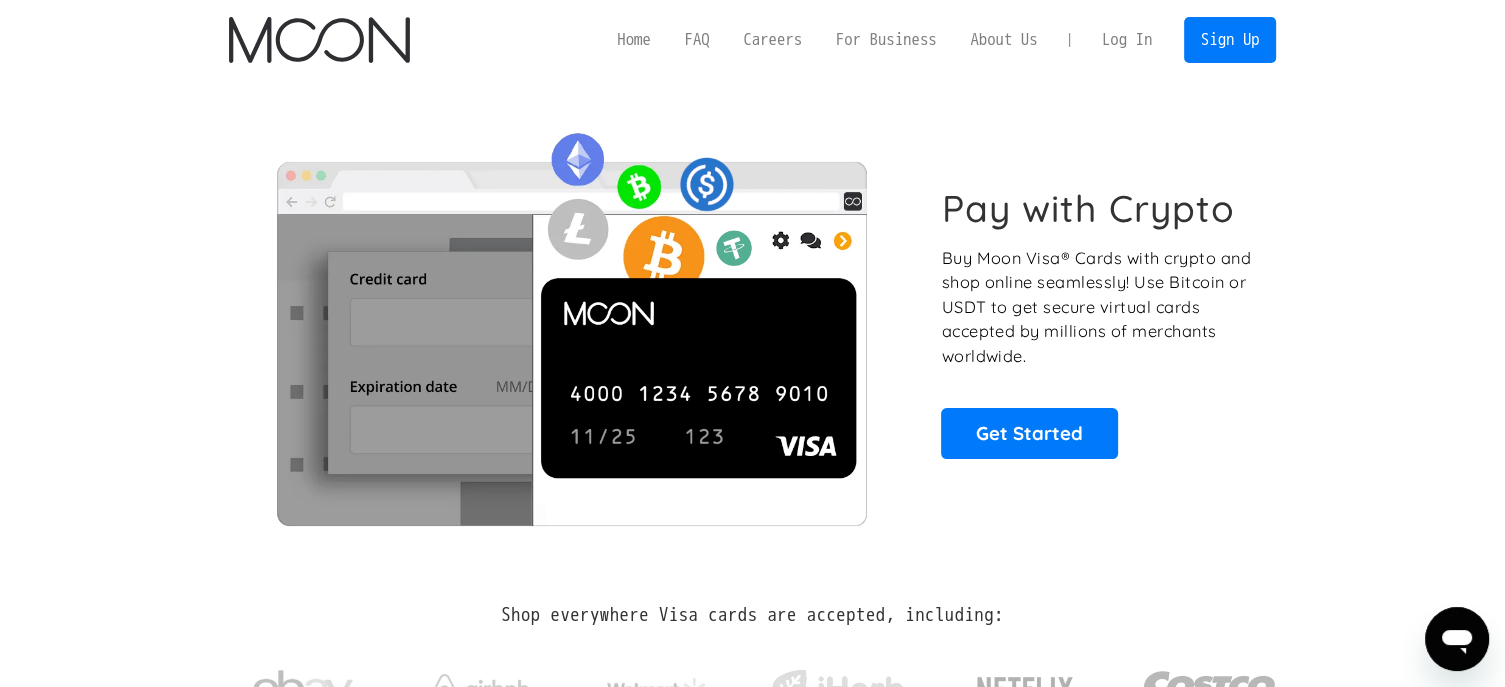 click on "Log In" at bounding box center (1127, 40) 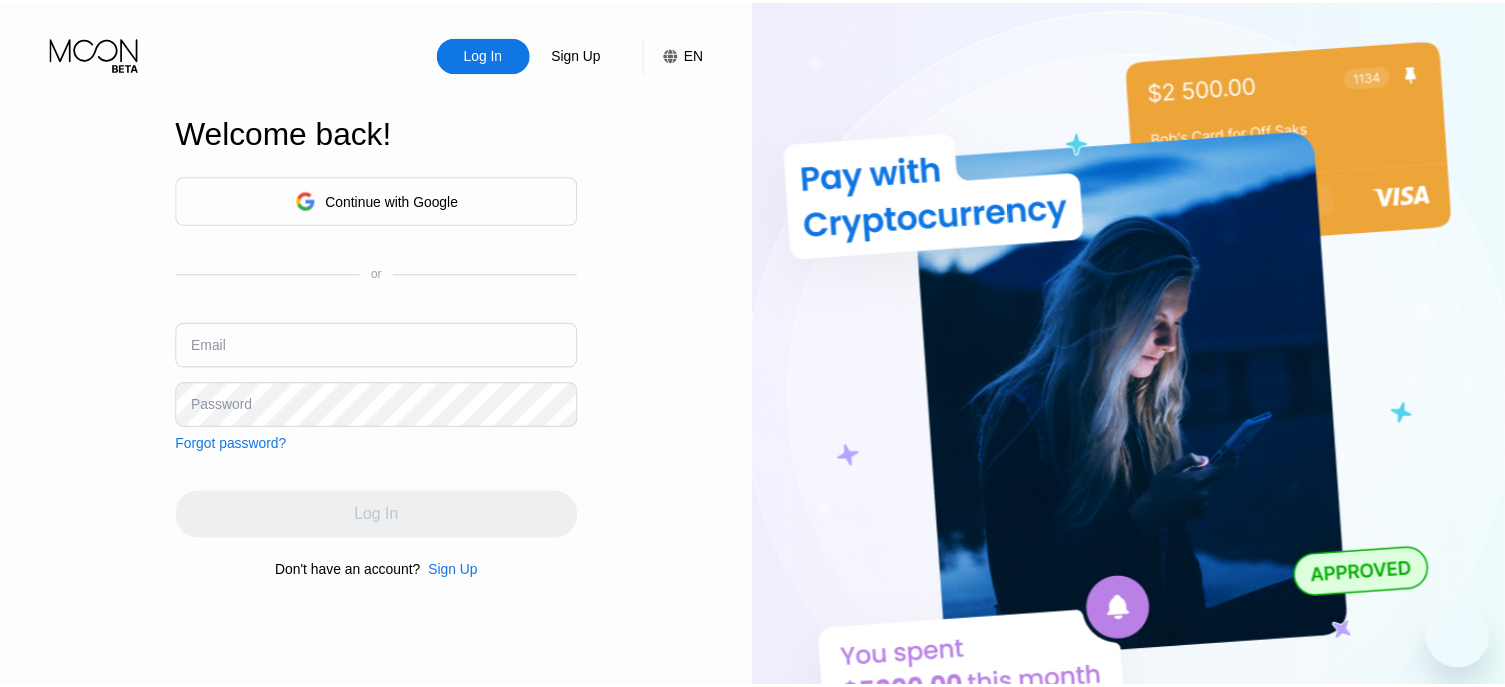scroll, scrollTop: 0, scrollLeft: 0, axis: both 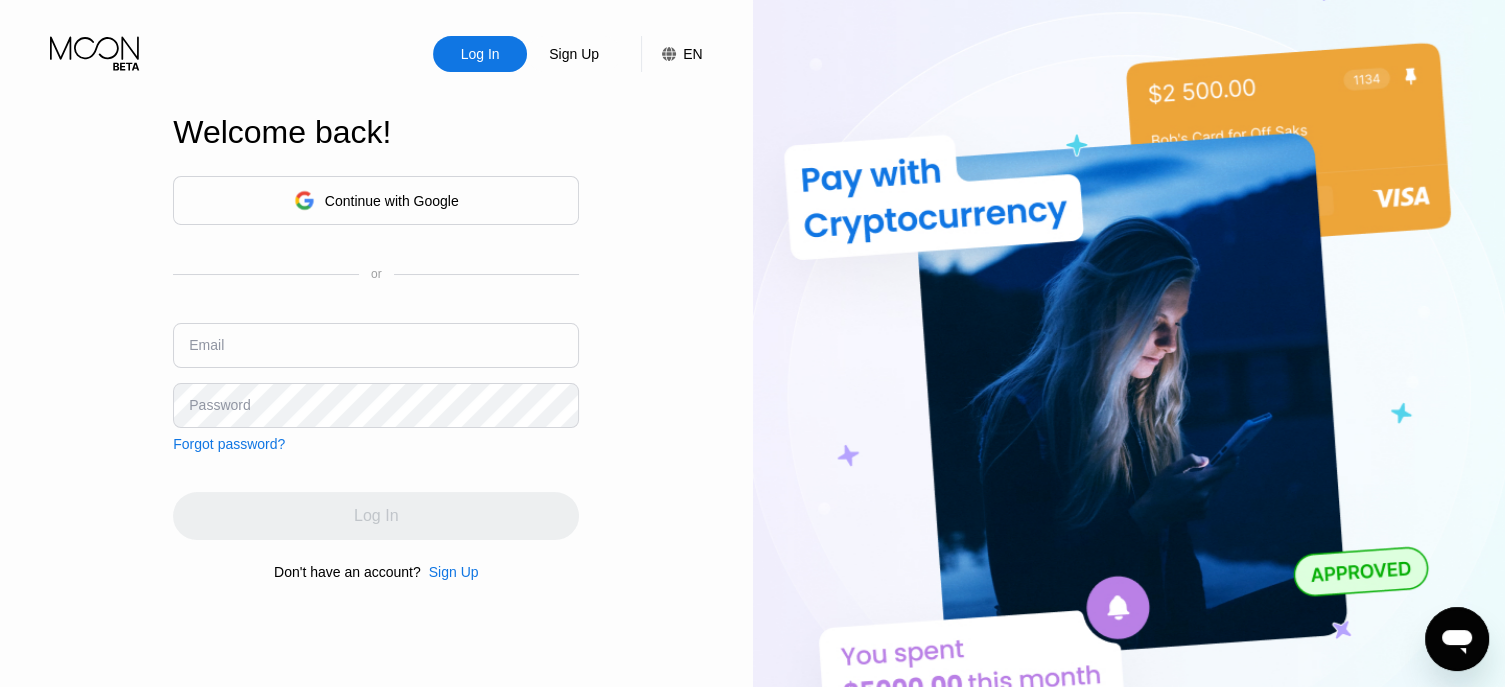 click at bounding box center [376, 345] 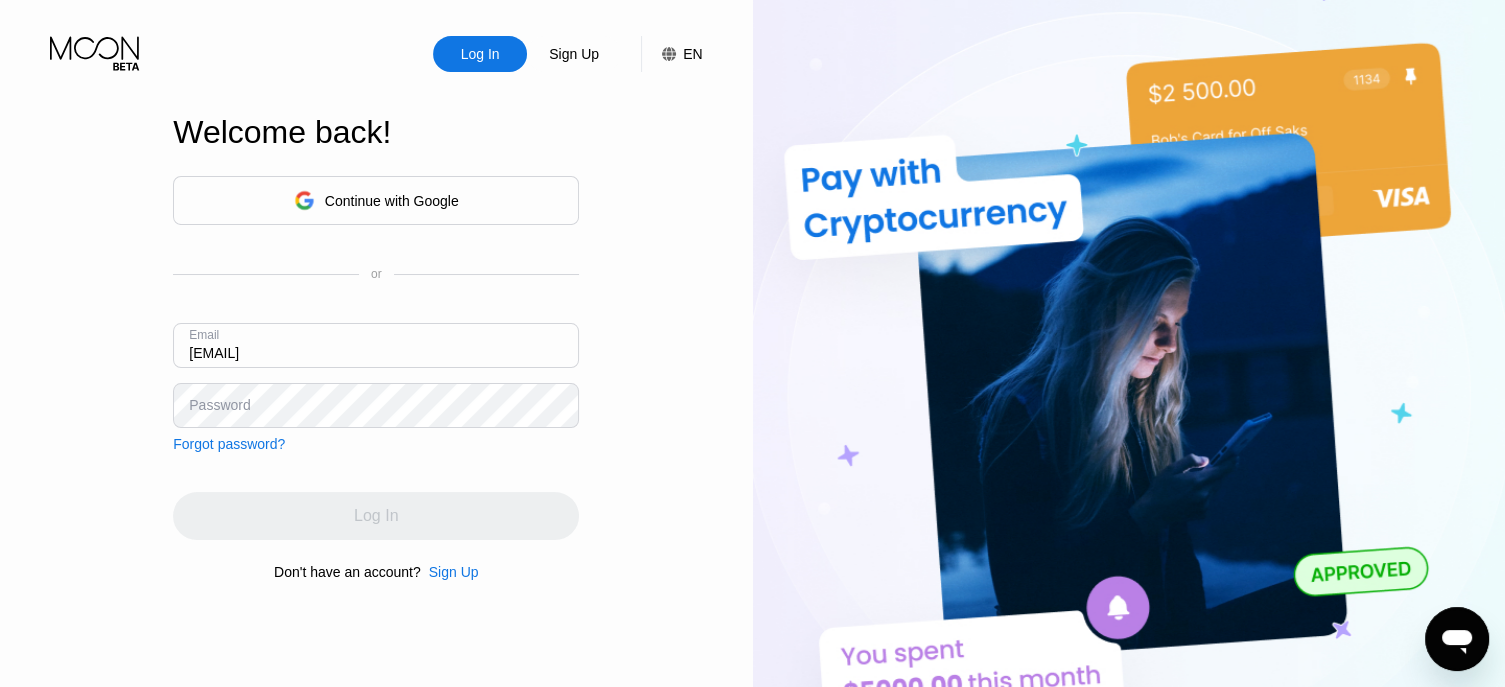 type on "[EMAIL]" 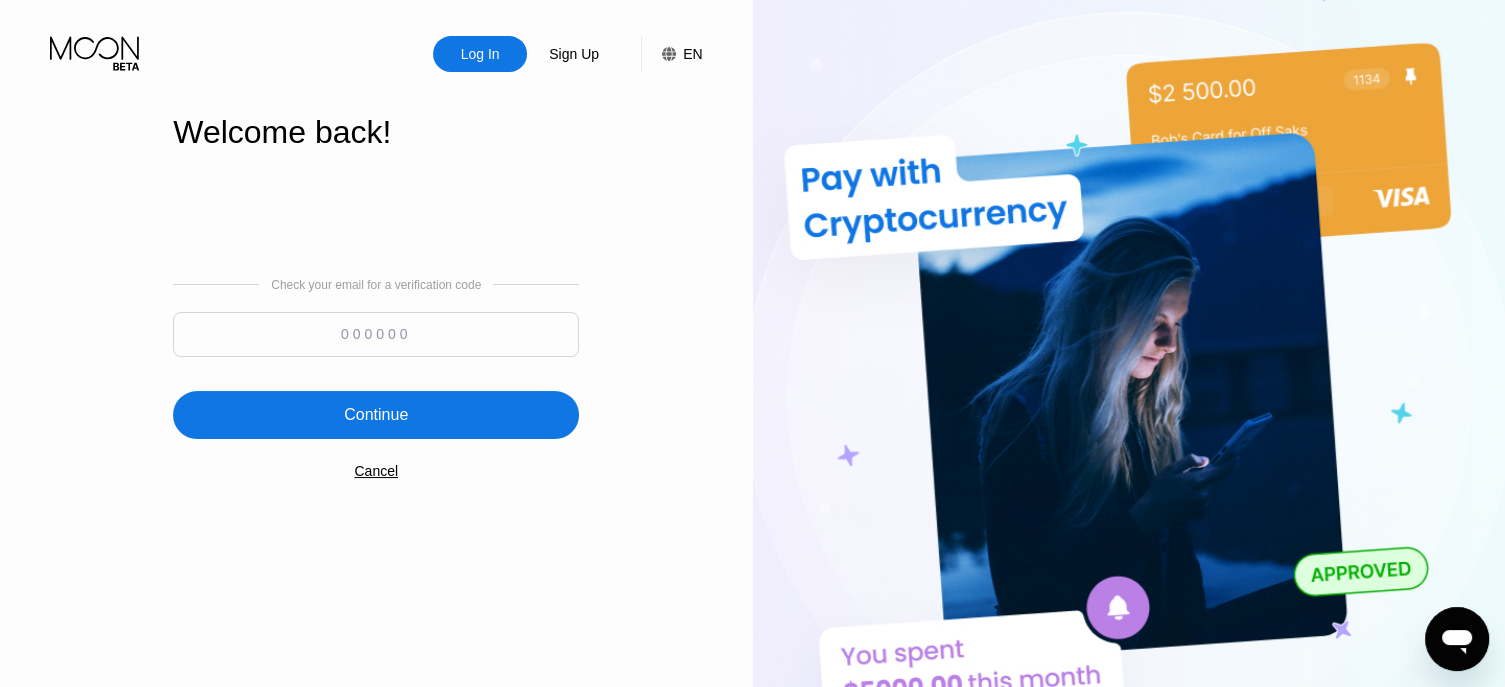 click at bounding box center (376, 334) 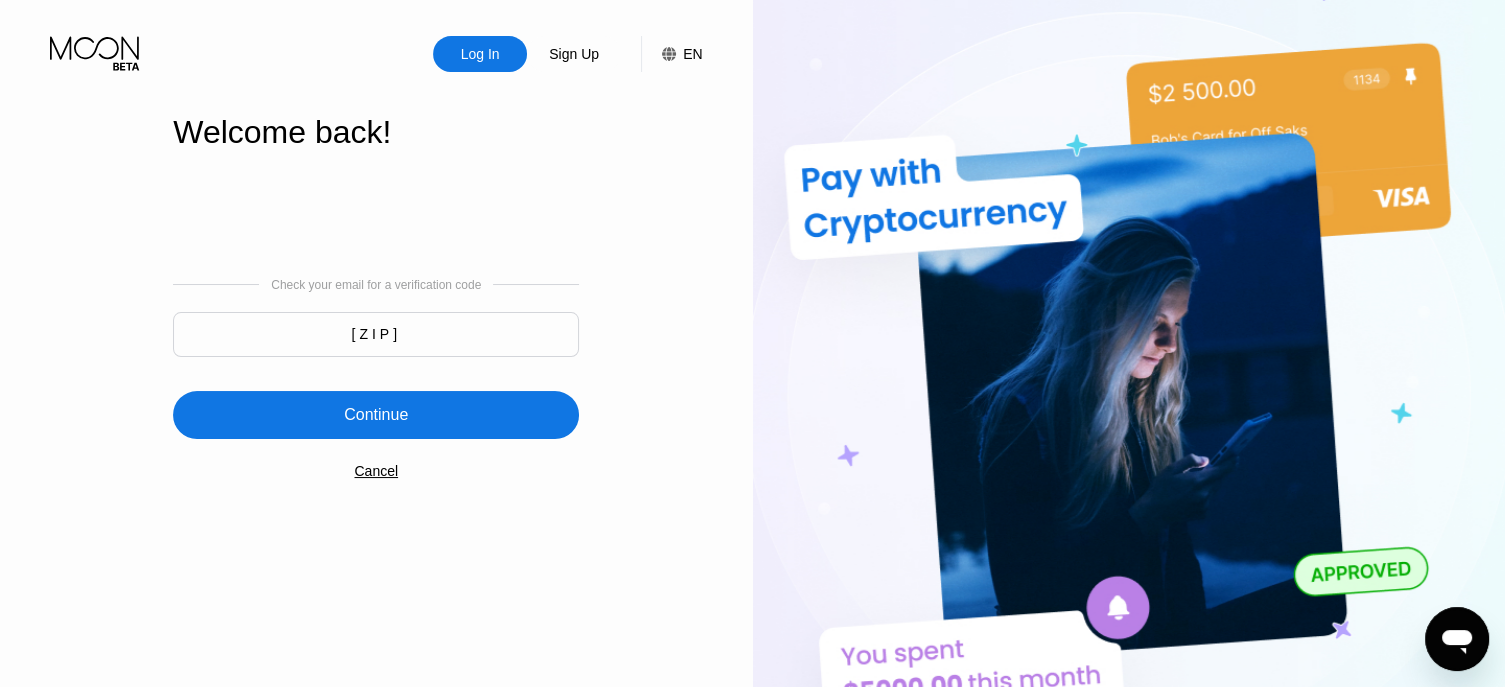 type on "330293" 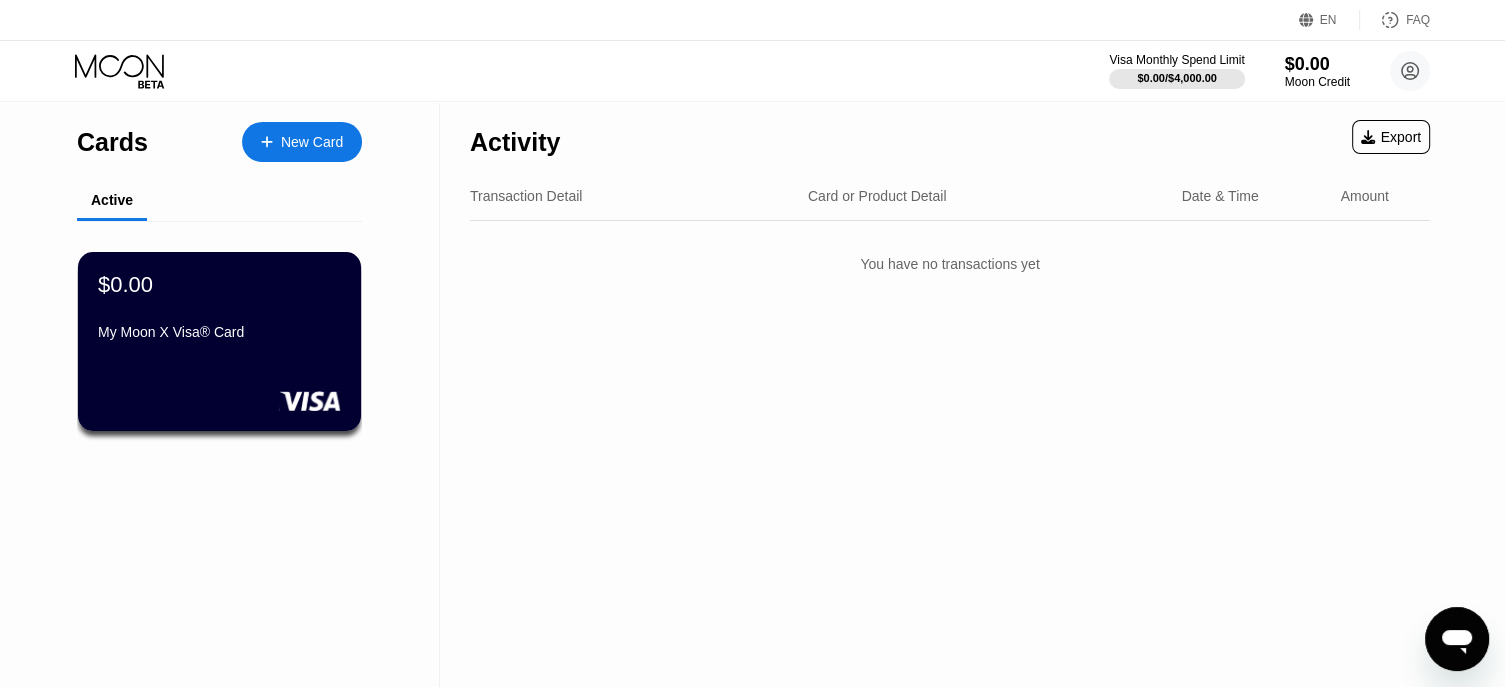 click on "My Moon X Visa® Card" at bounding box center (219, 332) 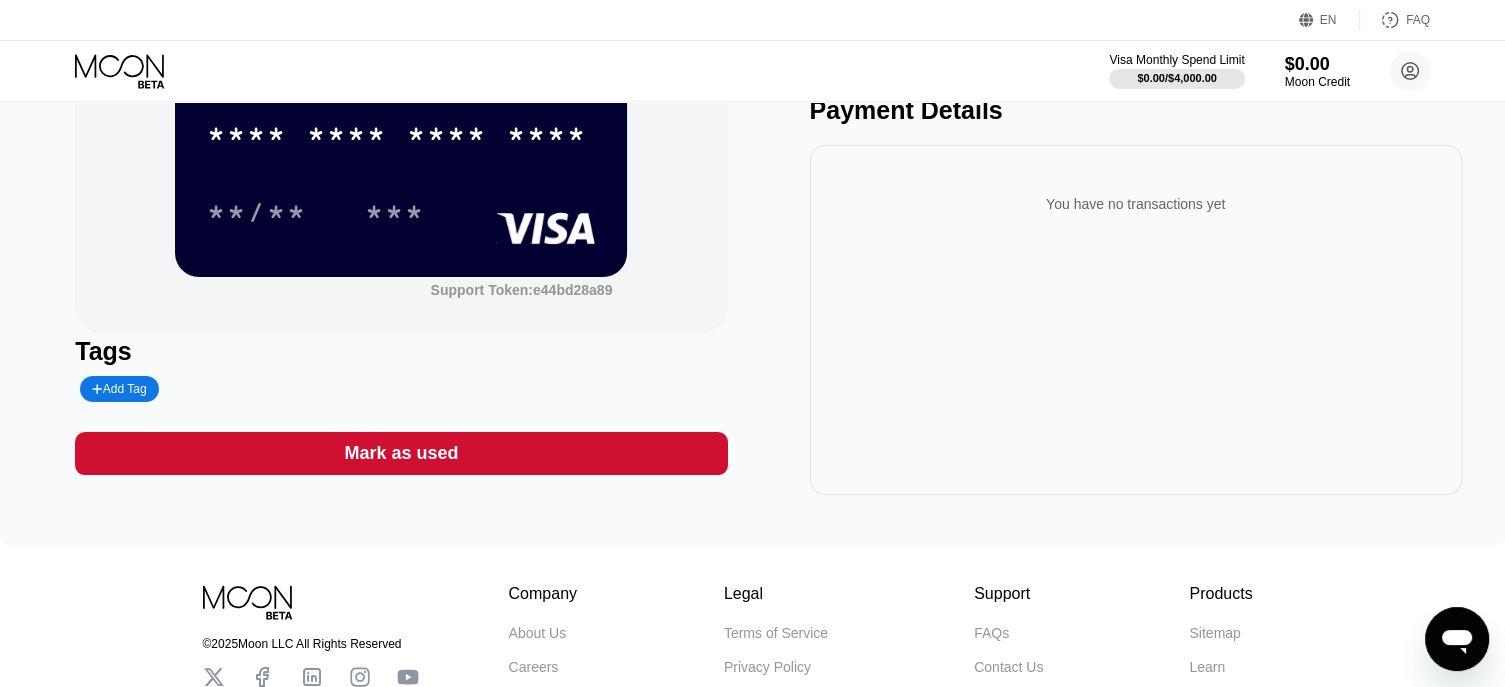 scroll, scrollTop: 0, scrollLeft: 0, axis: both 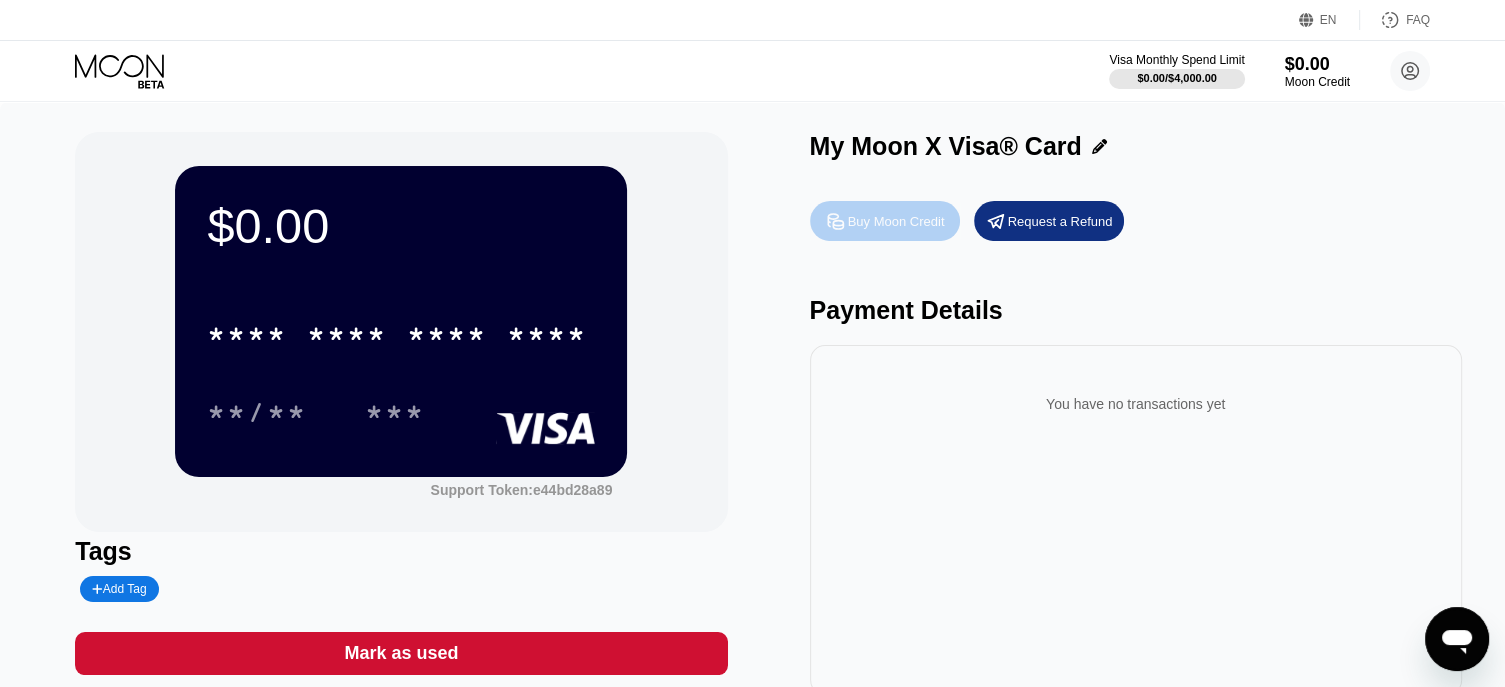 click on "Buy Moon Credit" at bounding box center (896, 221) 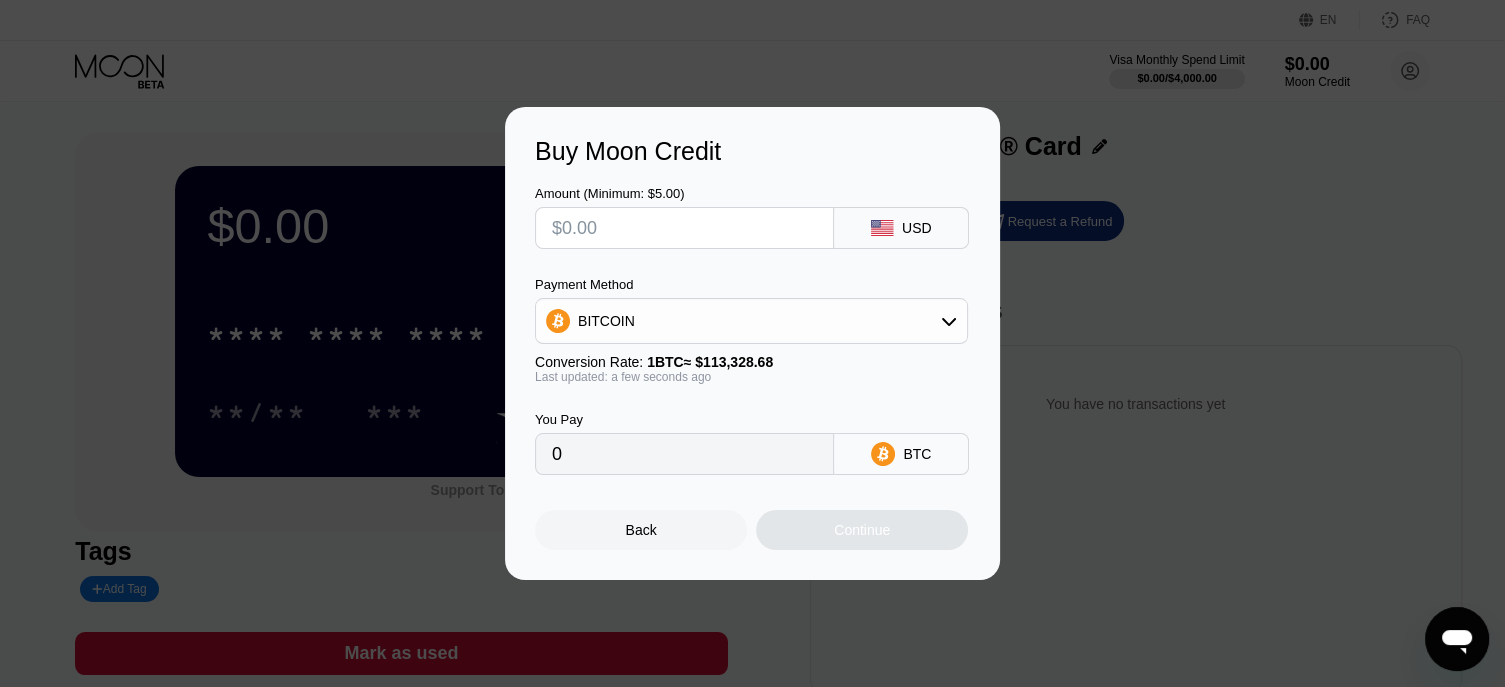 click at bounding box center [684, 228] 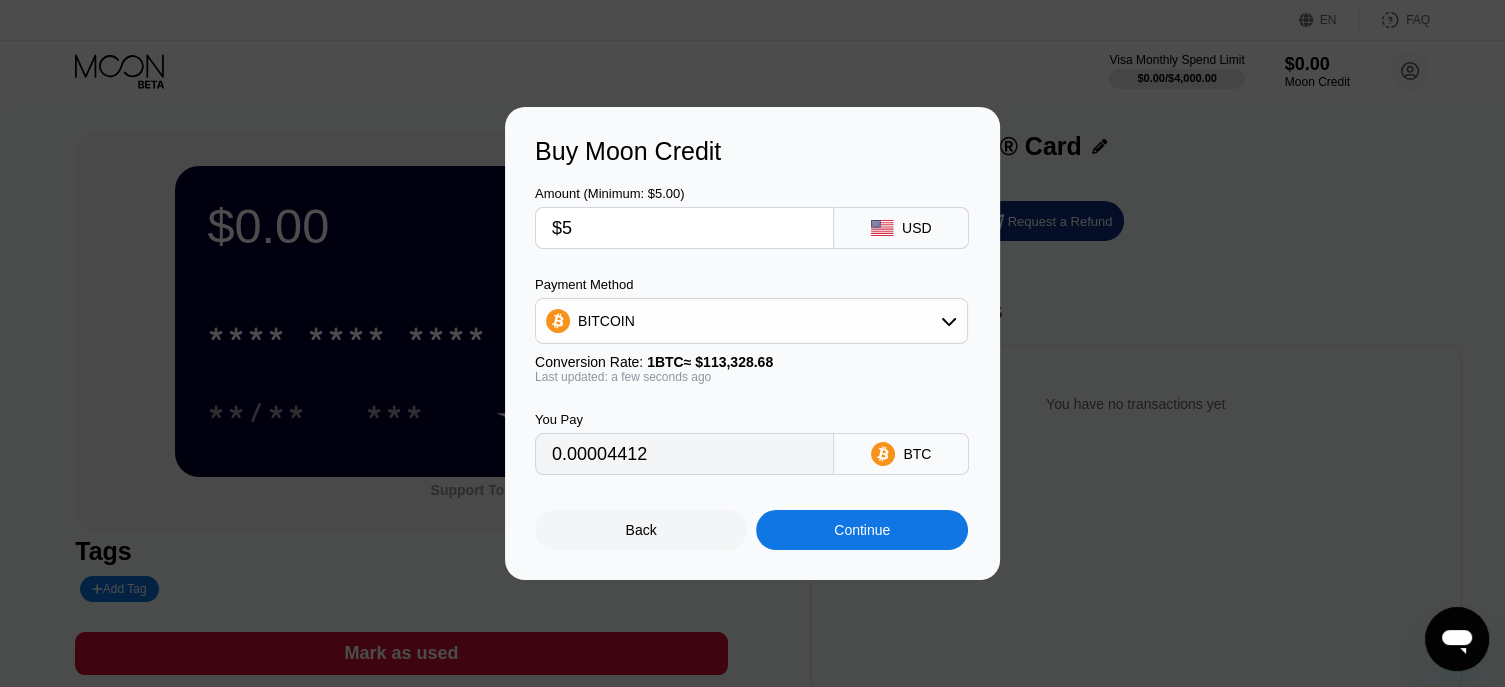 type on "0.00004412" 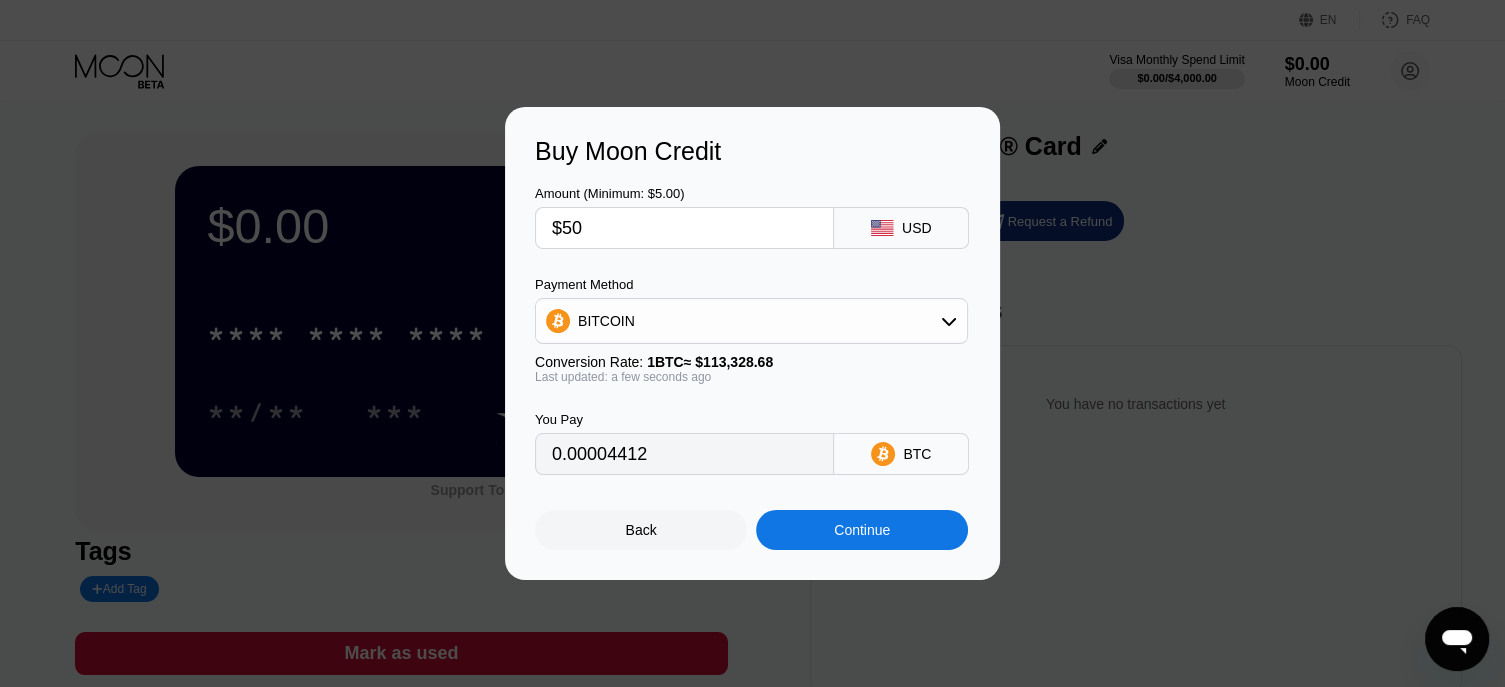 type on "0.00044120" 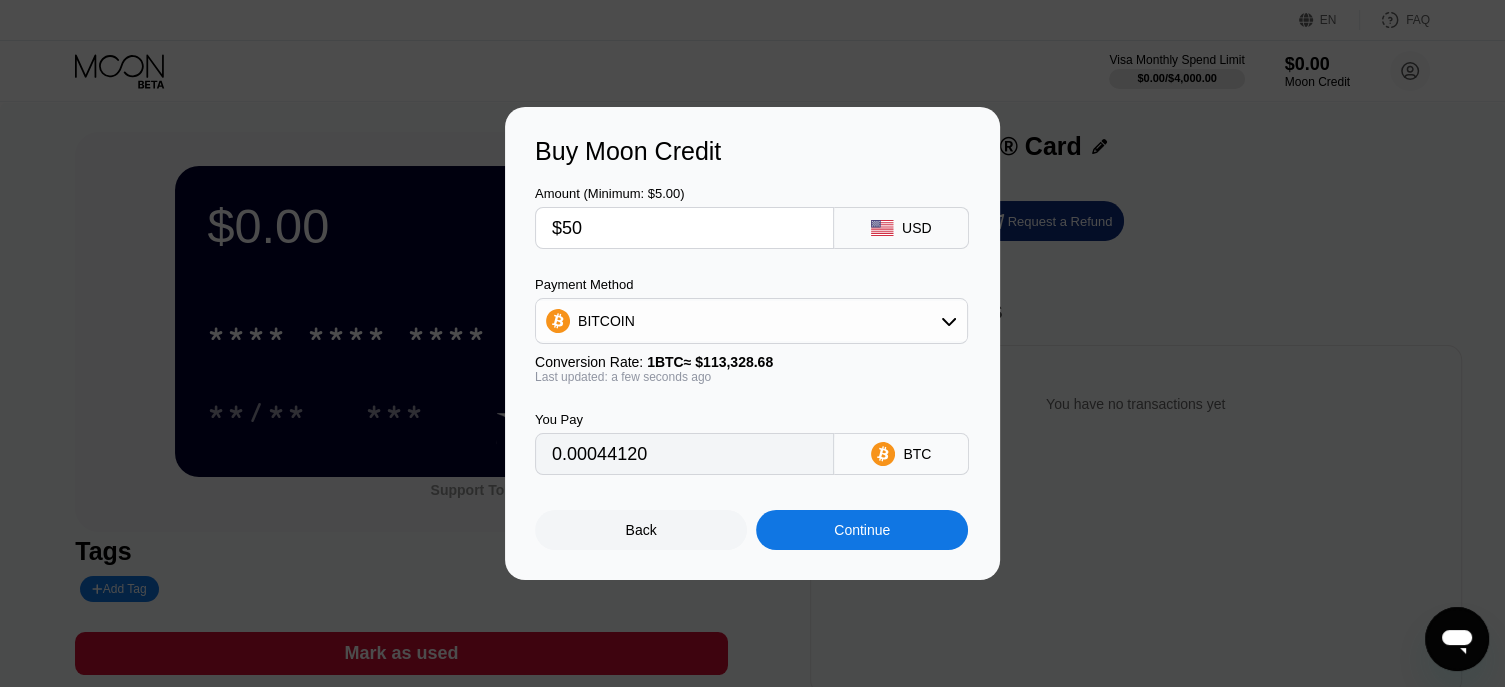 type on "$50" 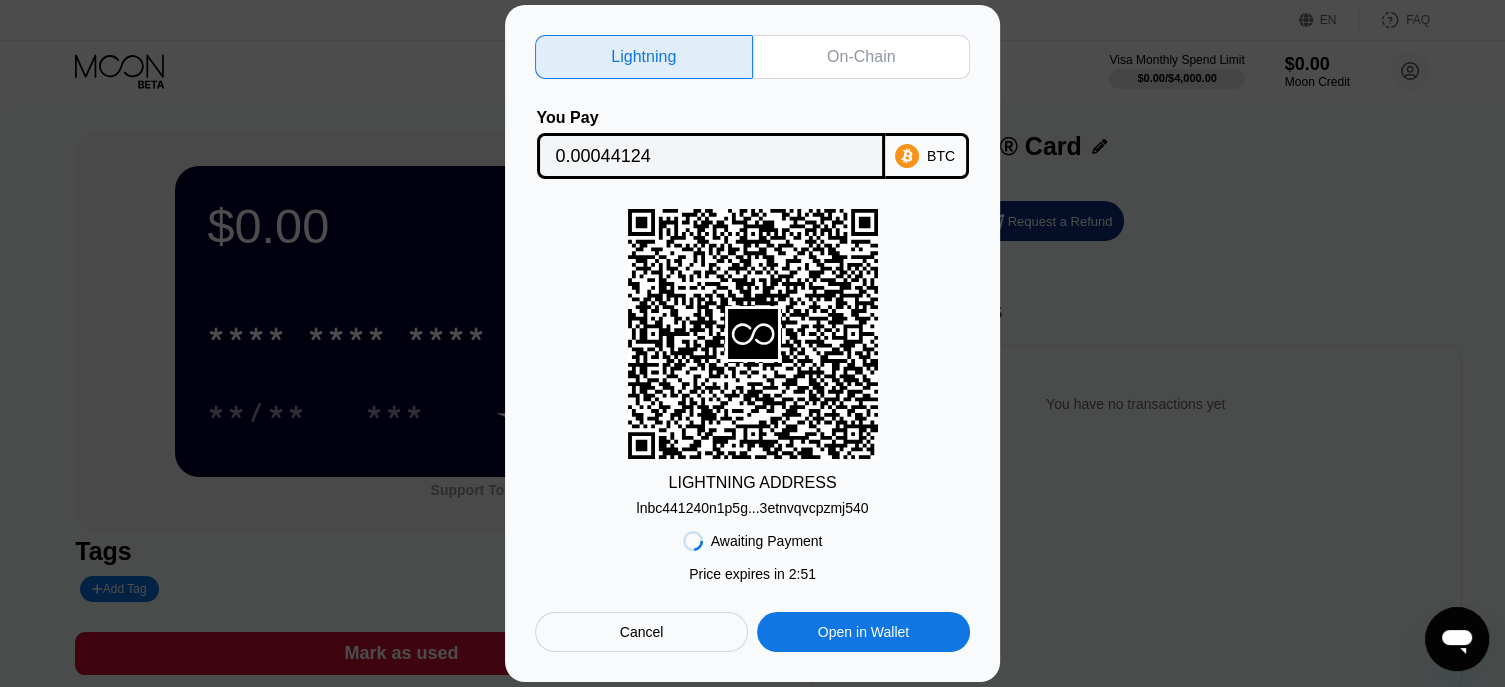 click on "On-Chain" at bounding box center (861, 57) 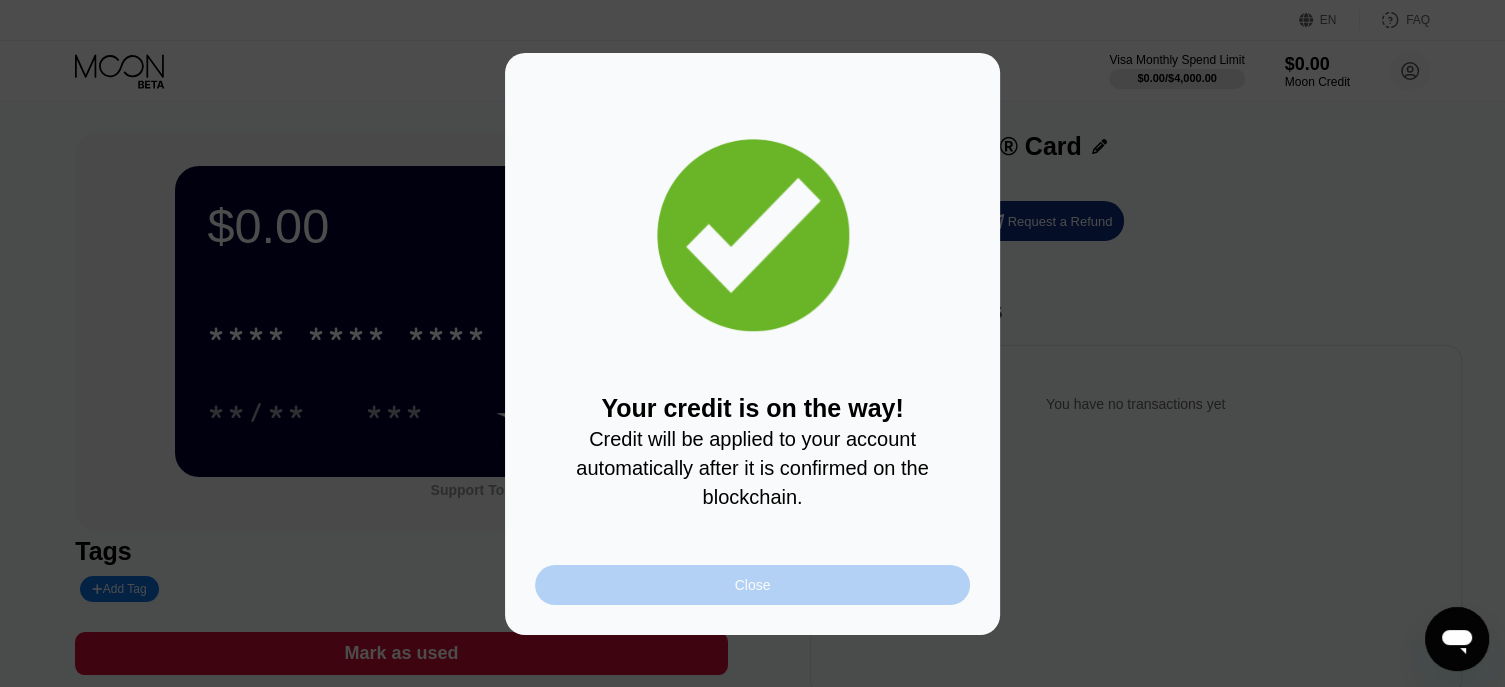 click on "Close" at bounding box center [752, 585] 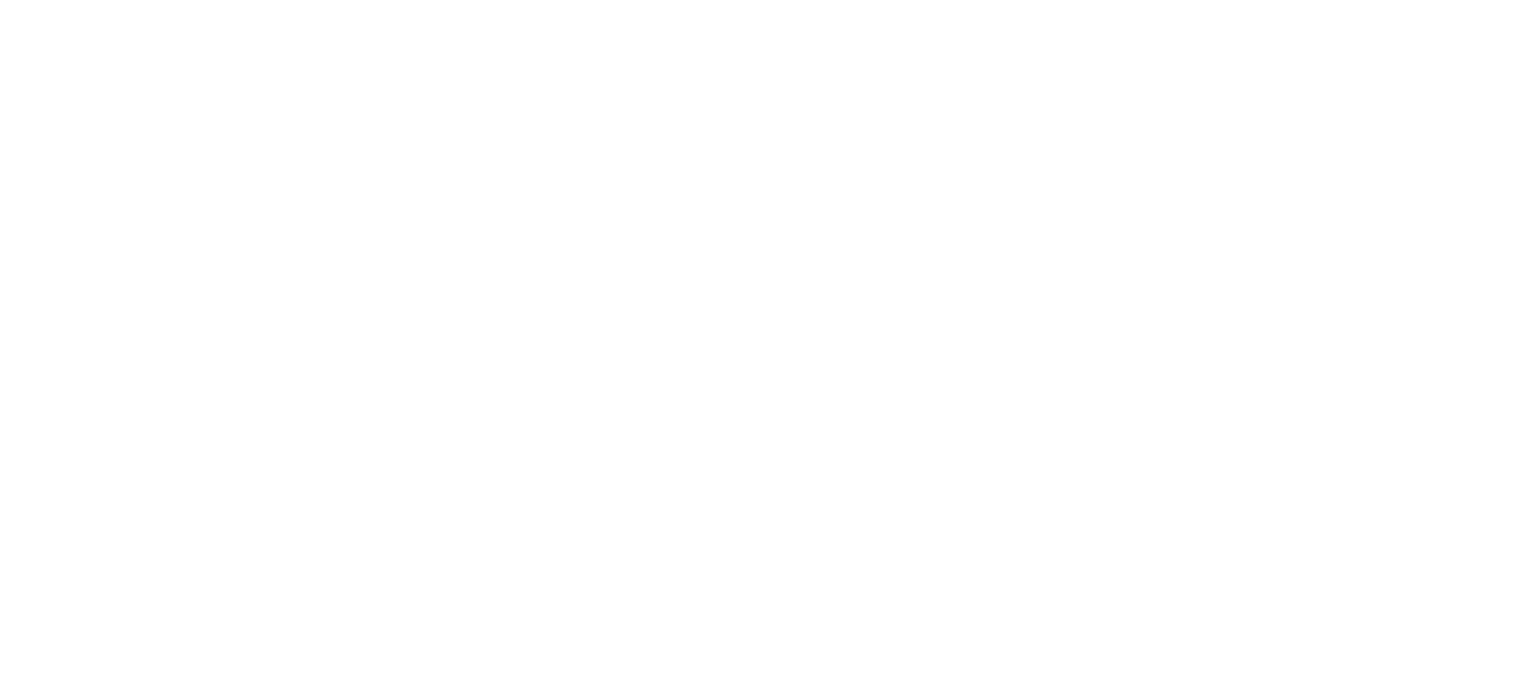 scroll, scrollTop: 0, scrollLeft: 0, axis: both 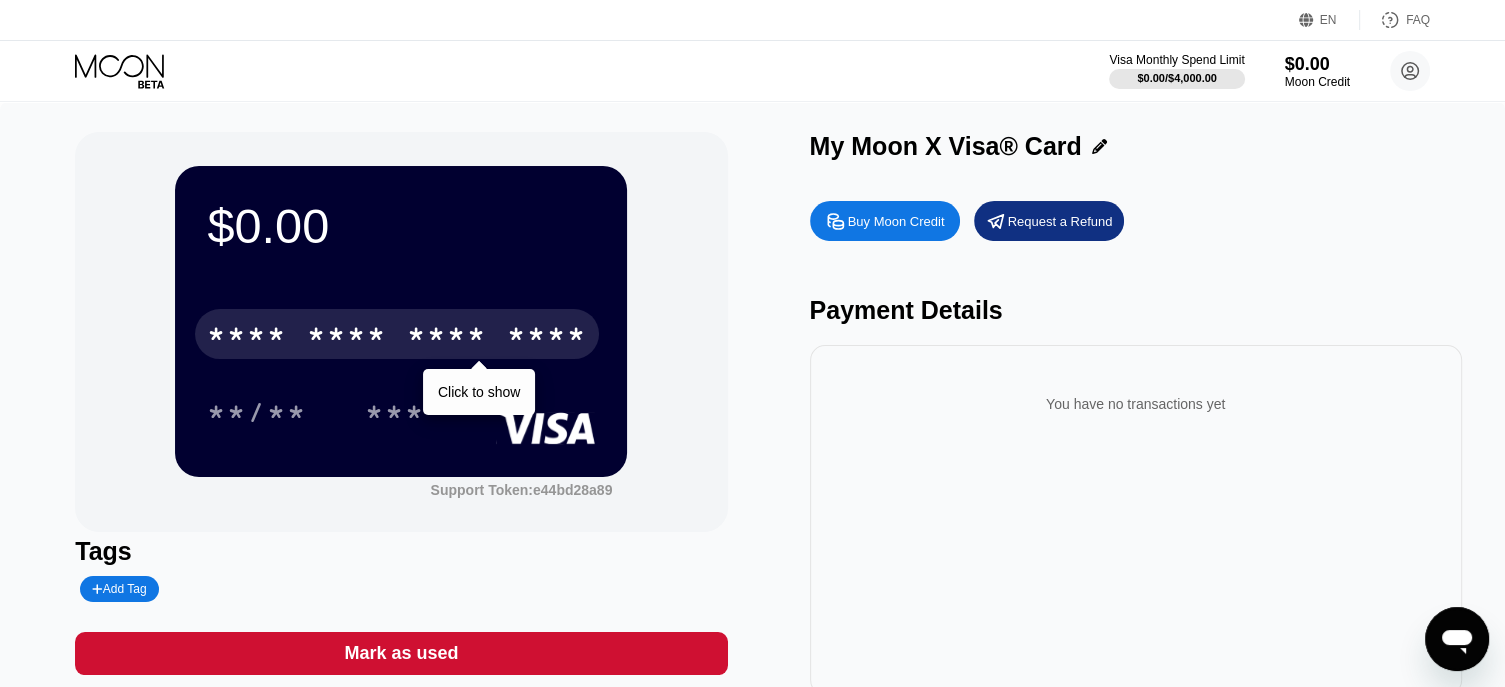 click on "* * * *" at bounding box center (447, 337) 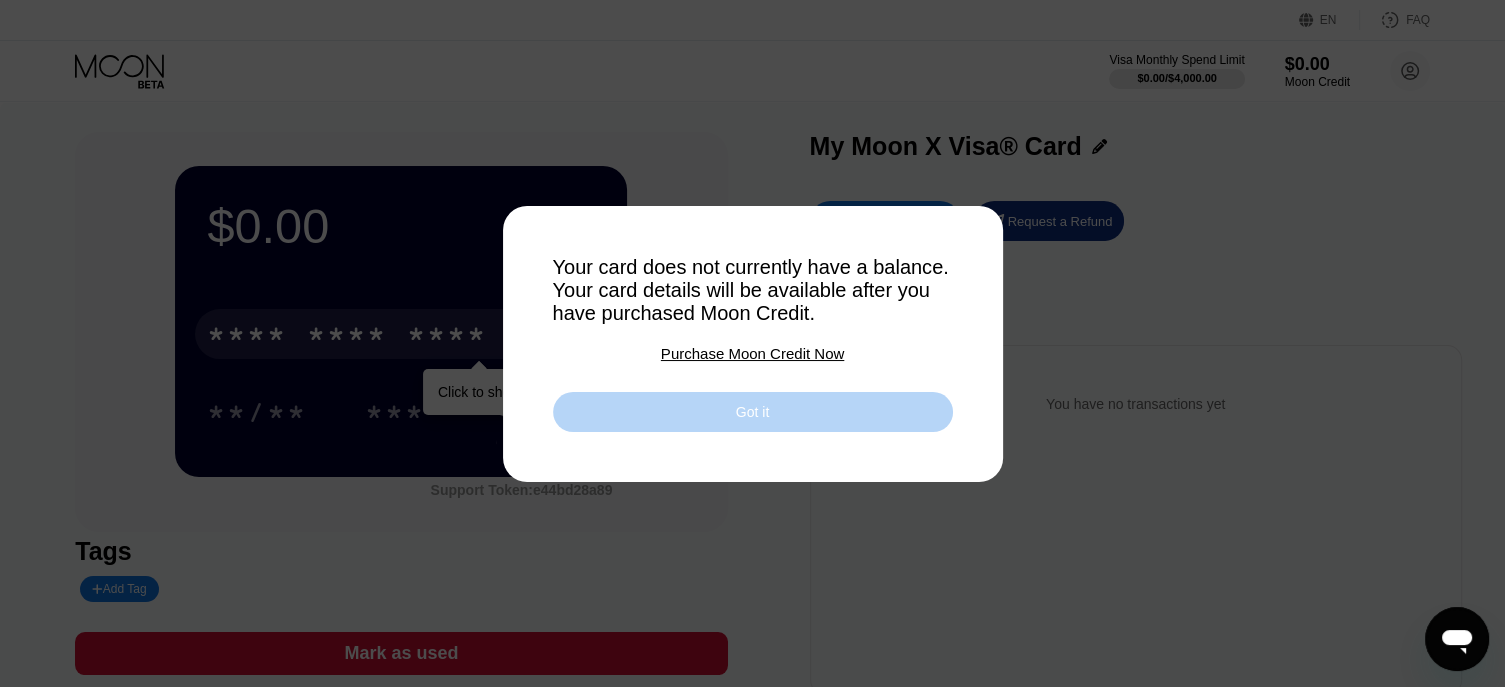 click on "Got it" at bounding box center (752, 412) 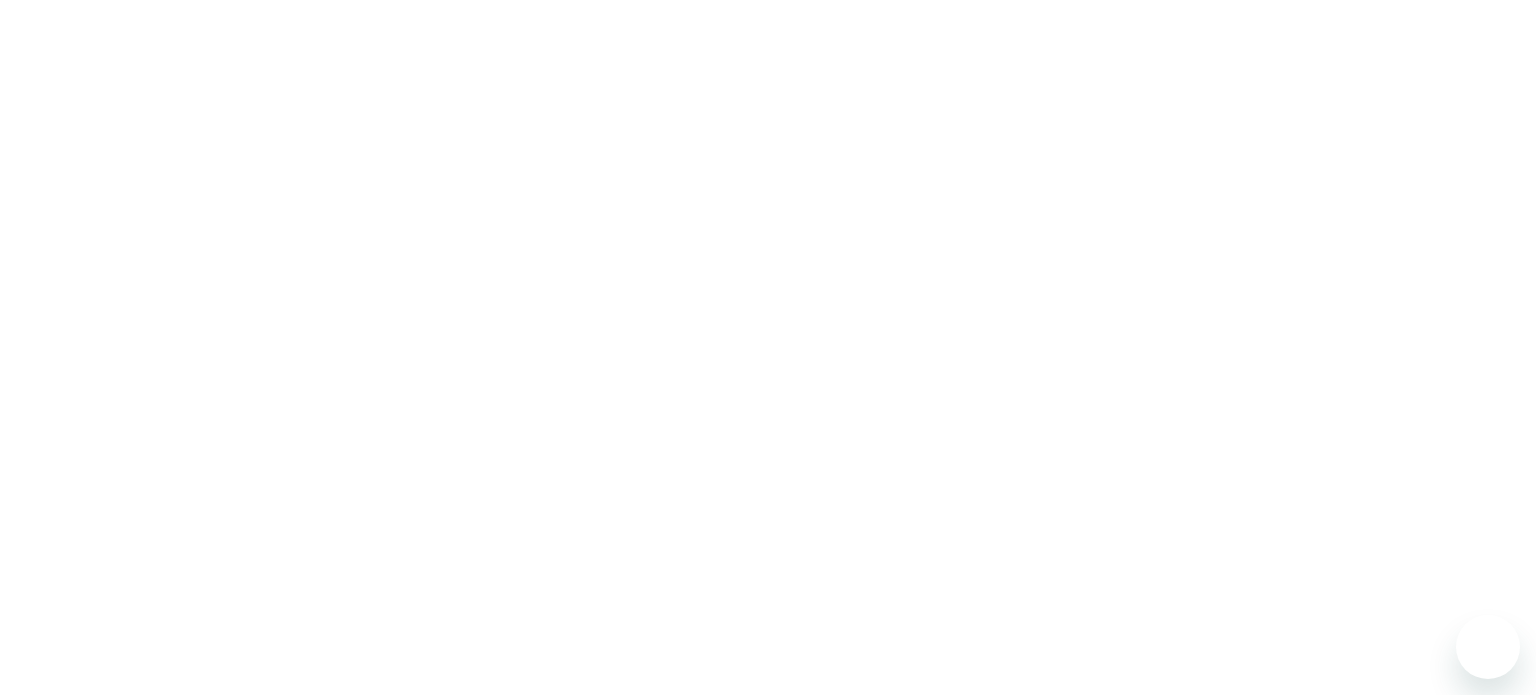 scroll, scrollTop: 0, scrollLeft: 0, axis: both 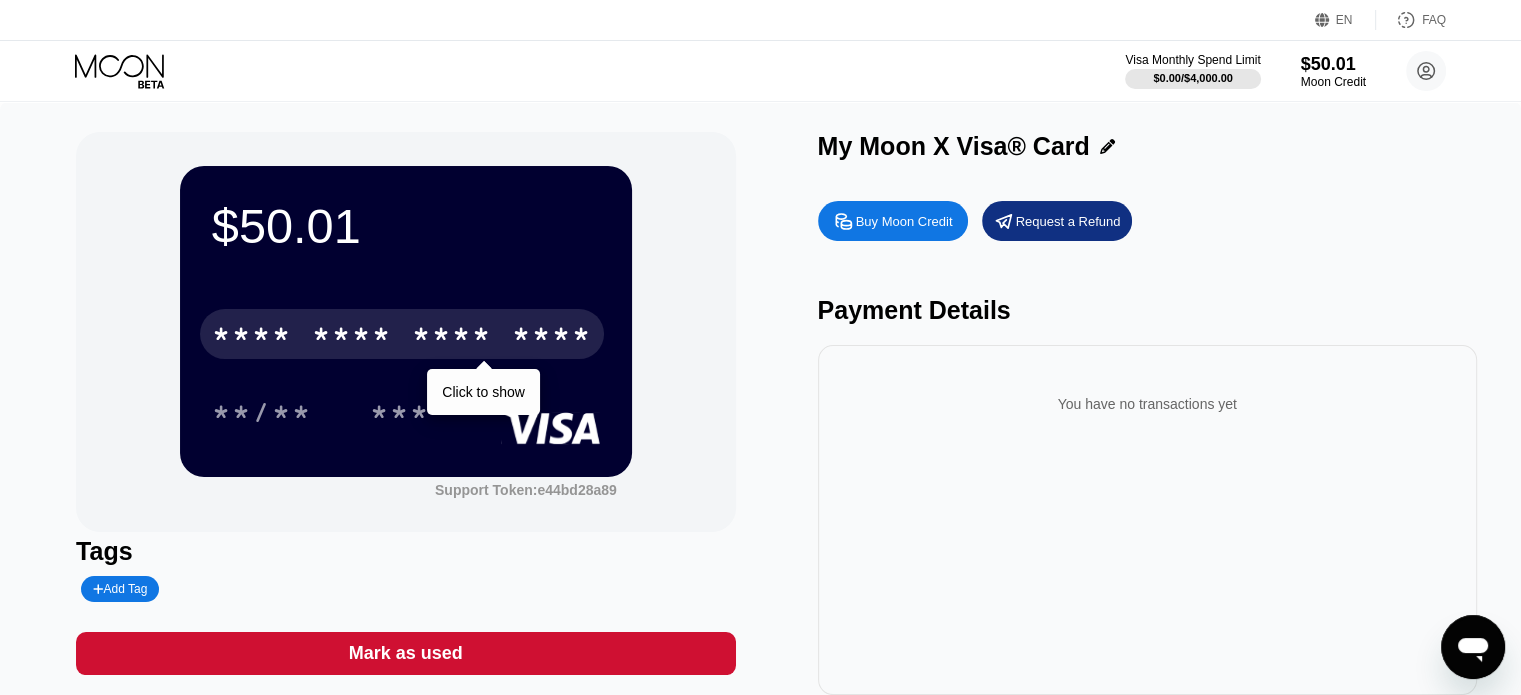 click on "* * * *" at bounding box center [352, 337] 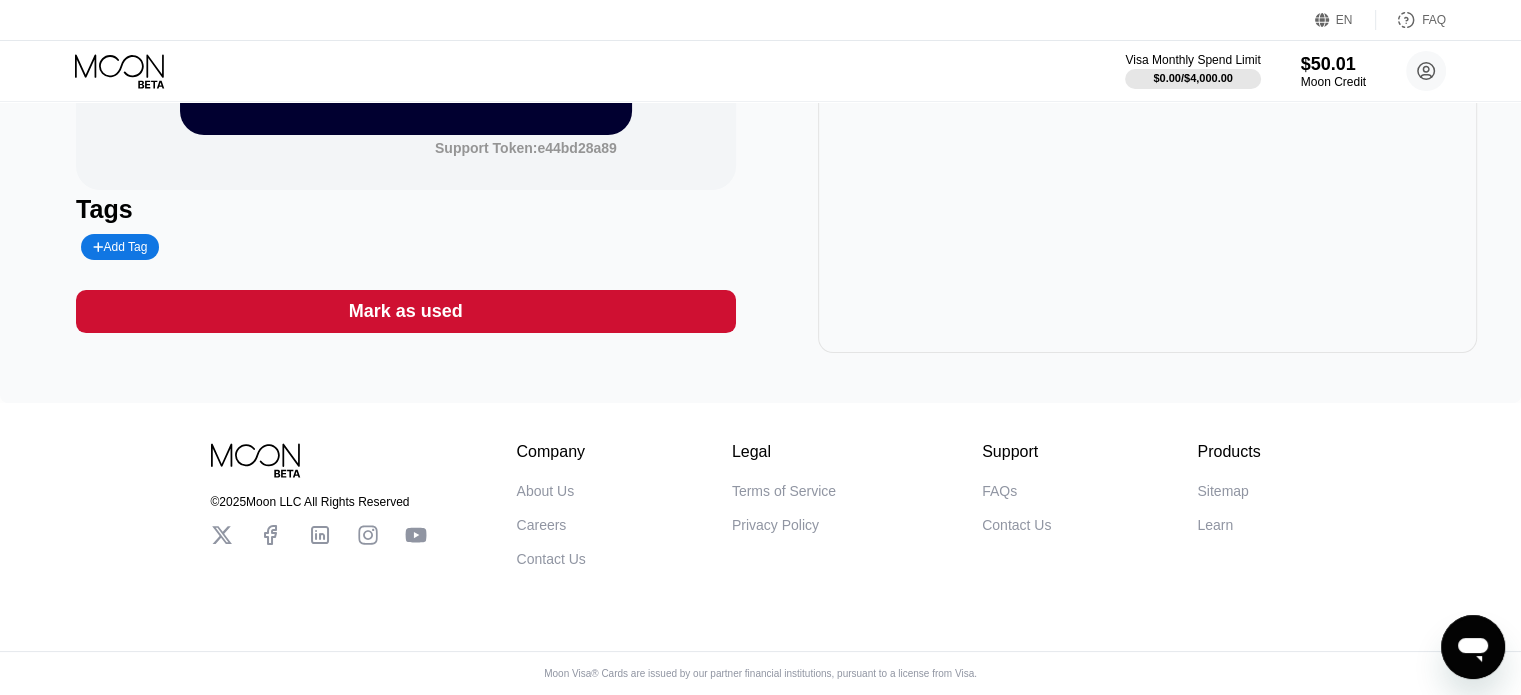 scroll, scrollTop: 0, scrollLeft: 0, axis: both 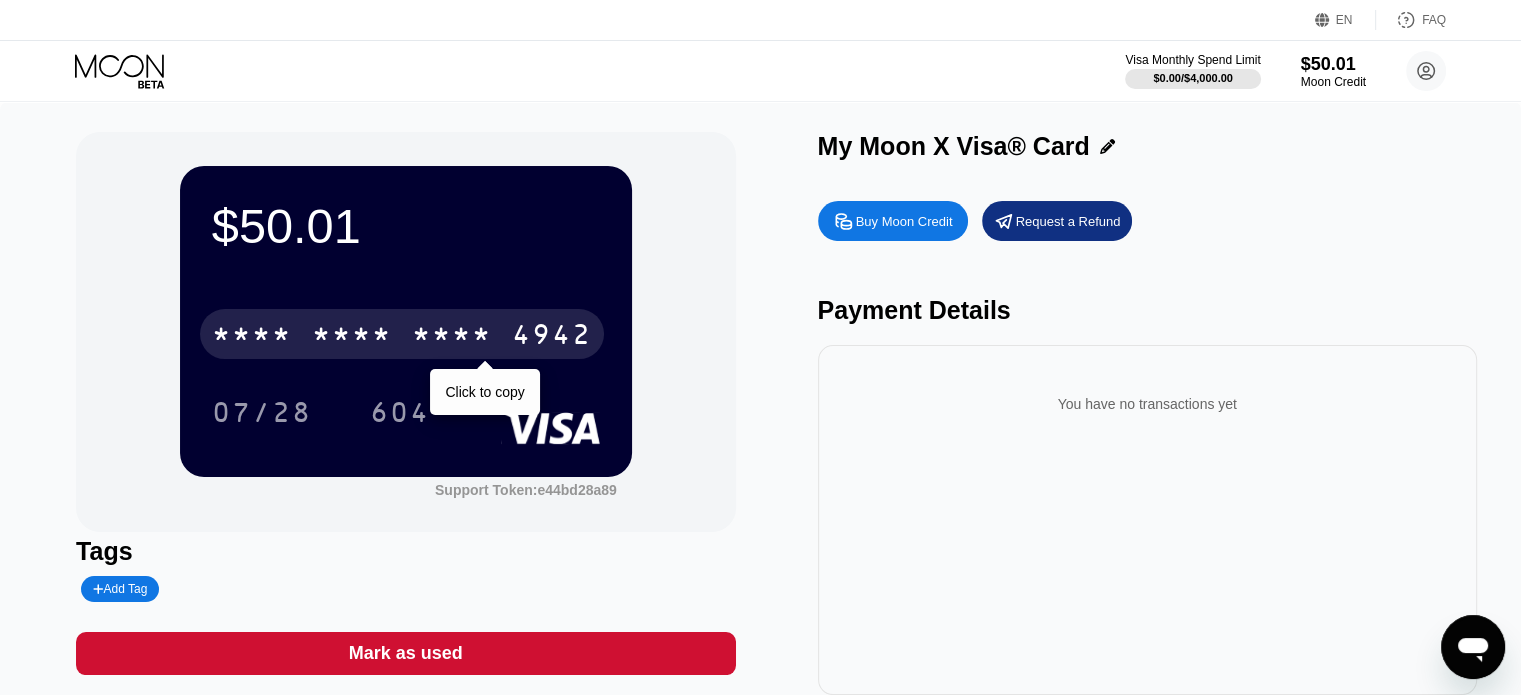 click on "* * * * * * * * * * * * 4942" at bounding box center [402, 334] 